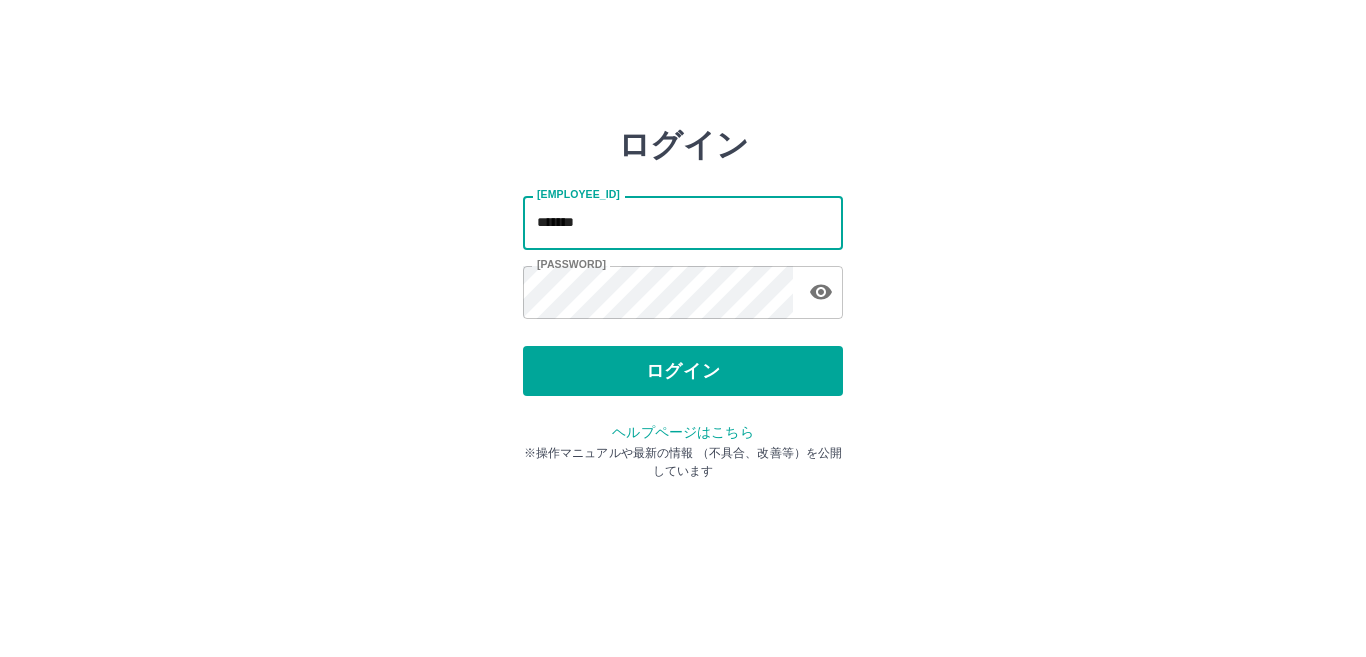 scroll, scrollTop: 0, scrollLeft: 0, axis: both 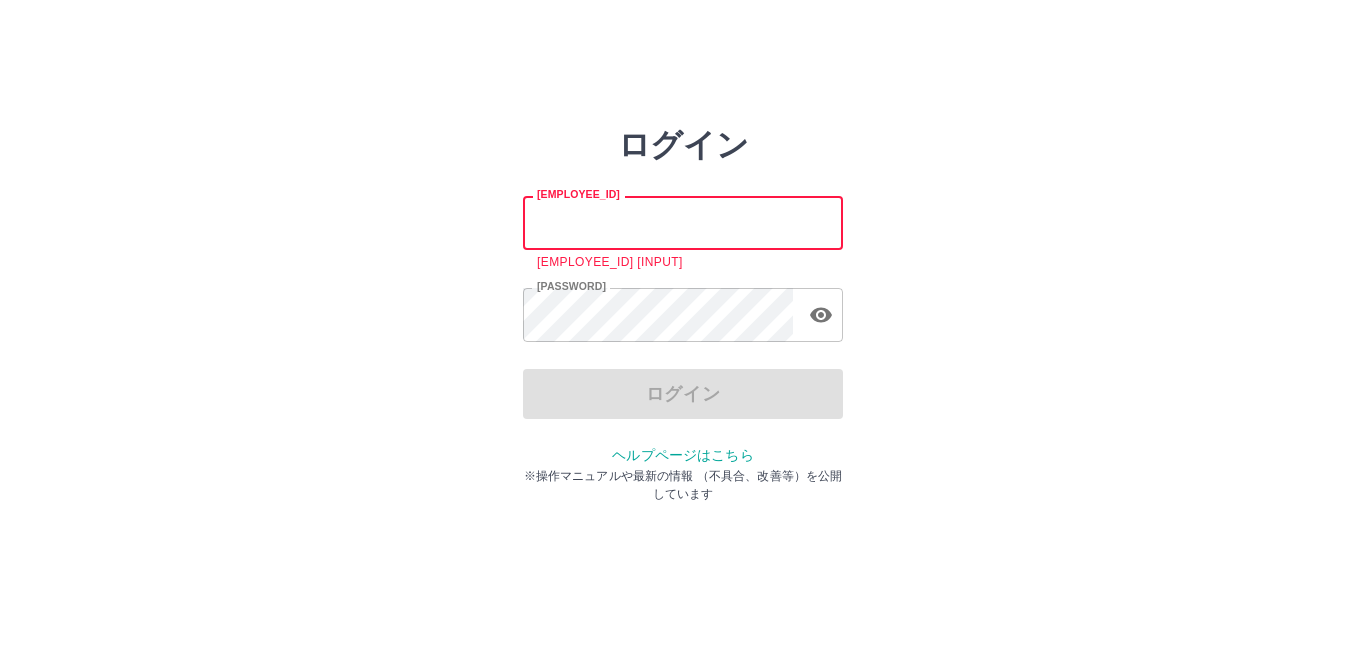 type on "*******" 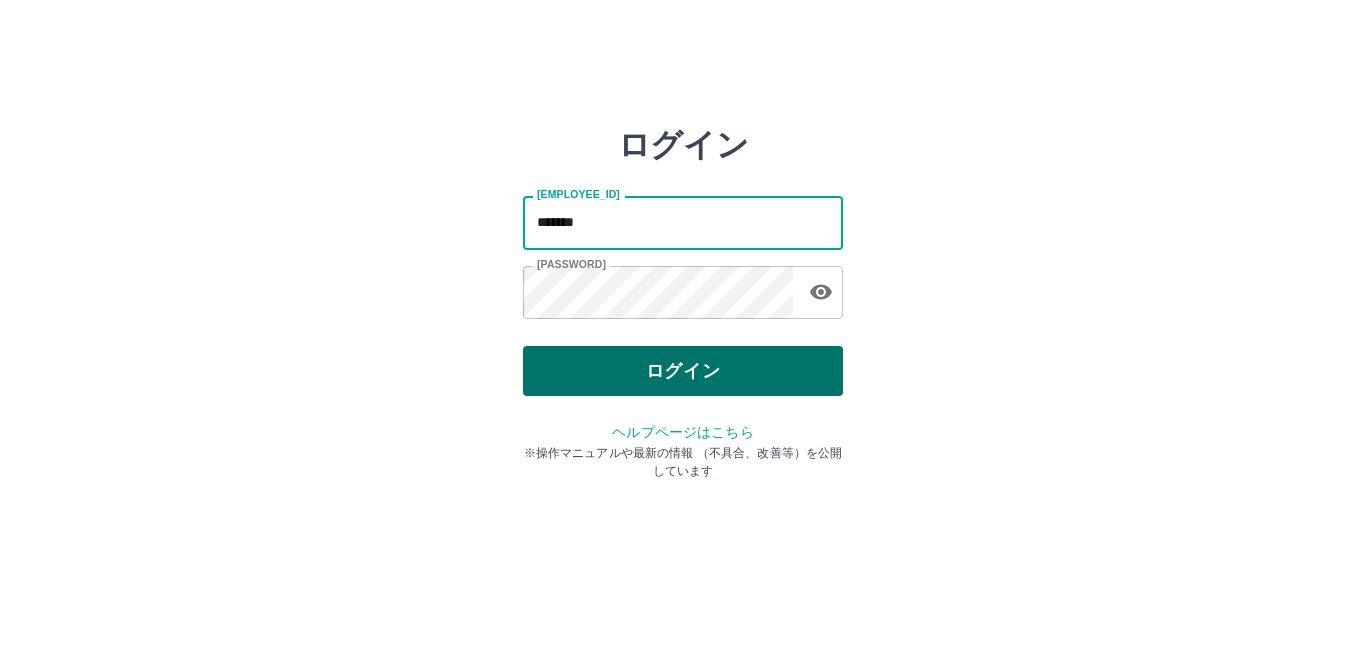 click on "ログイン" at bounding box center (683, 371) 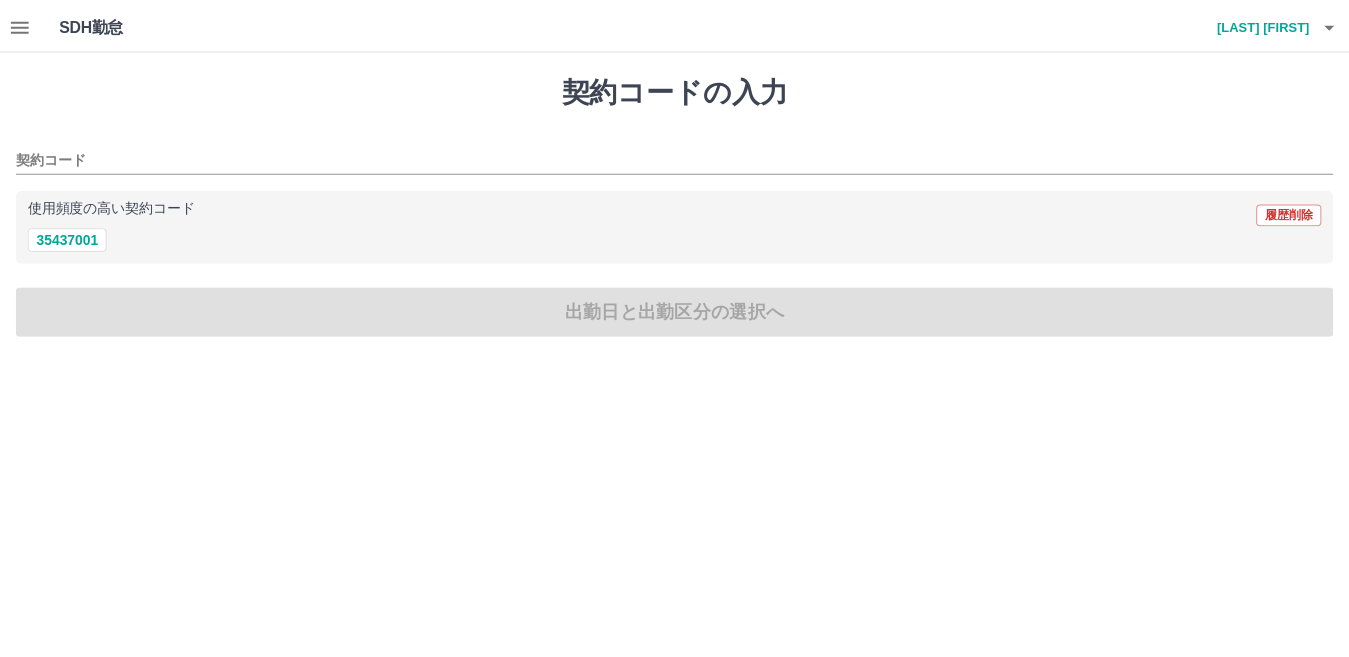 scroll, scrollTop: 0, scrollLeft: 0, axis: both 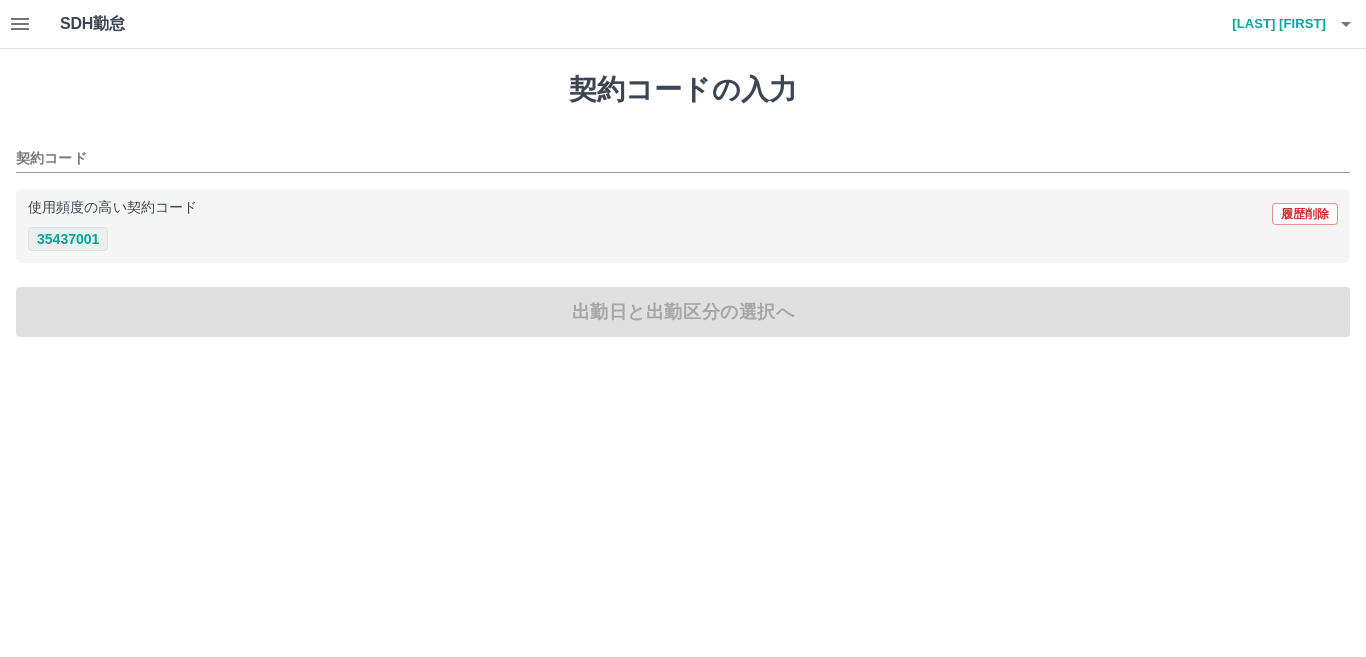 click on "35437001" at bounding box center [68, 239] 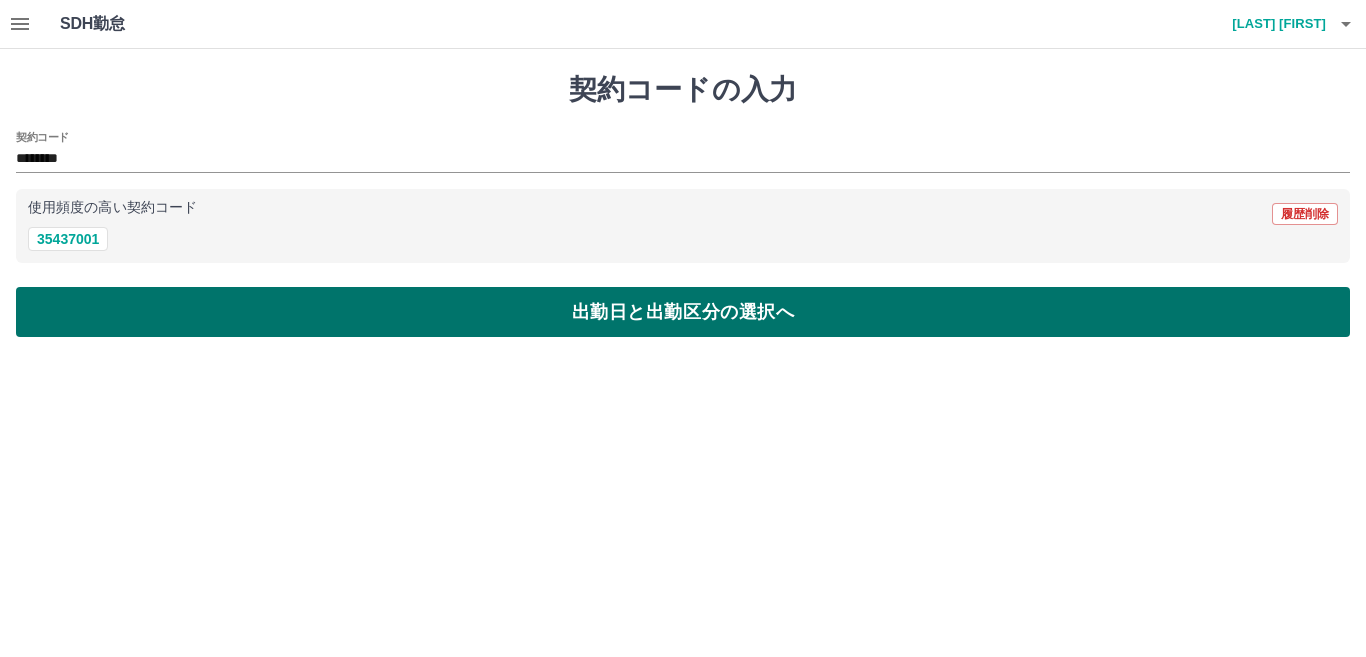 click on "出勤日と出勤区分の選択へ" at bounding box center (683, 312) 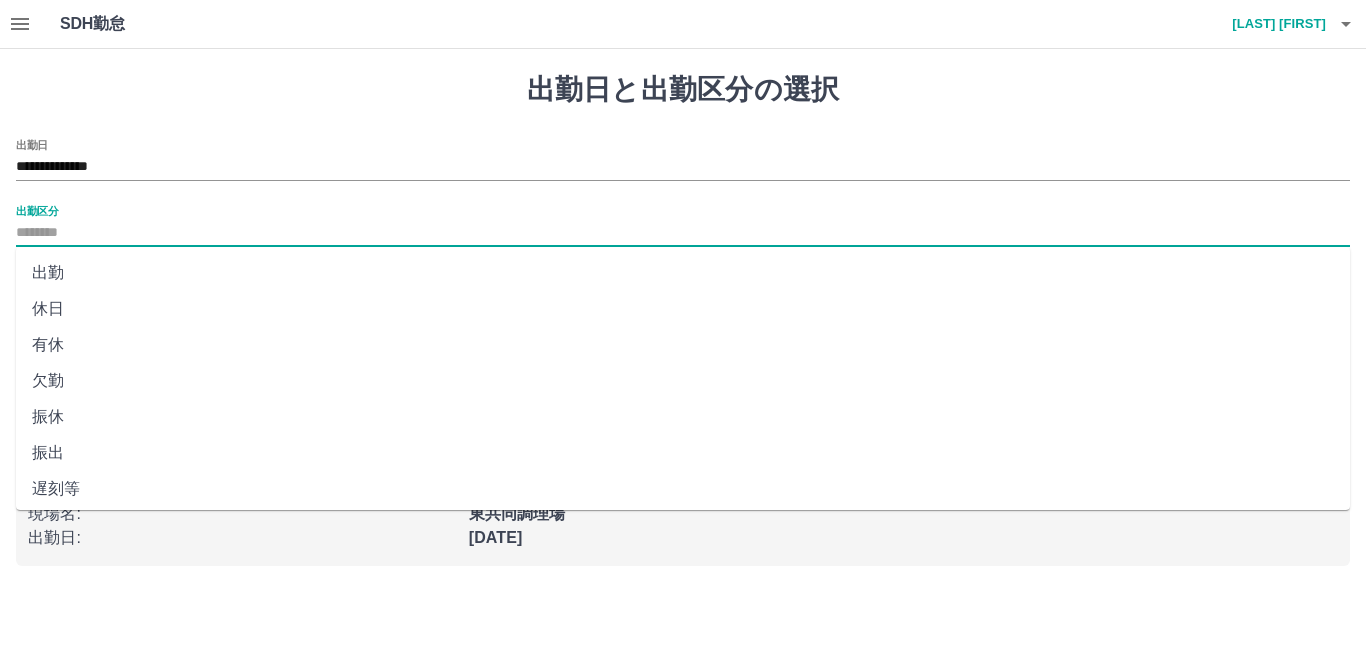 click on "出勤区分" at bounding box center (683, 233) 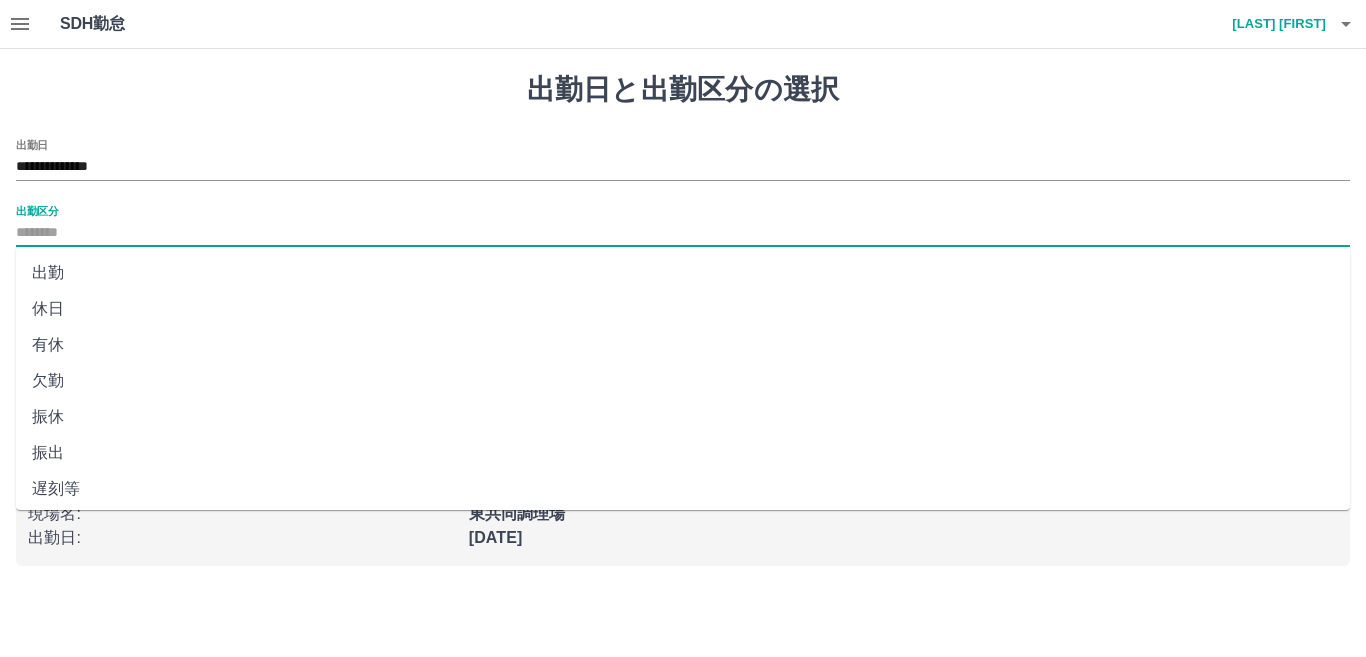 click on "出勤" at bounding box center (683, 273) 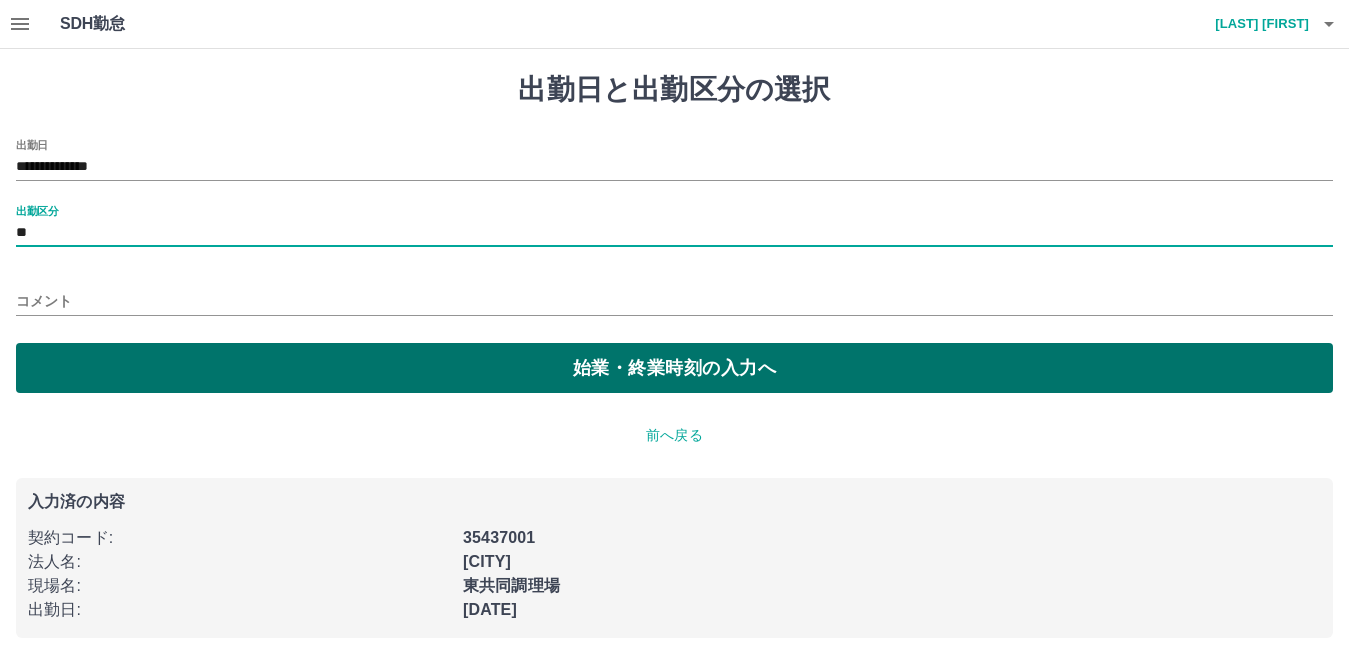 click on "始業・終業時刻の入力へ" at bounding box center (674, 368) 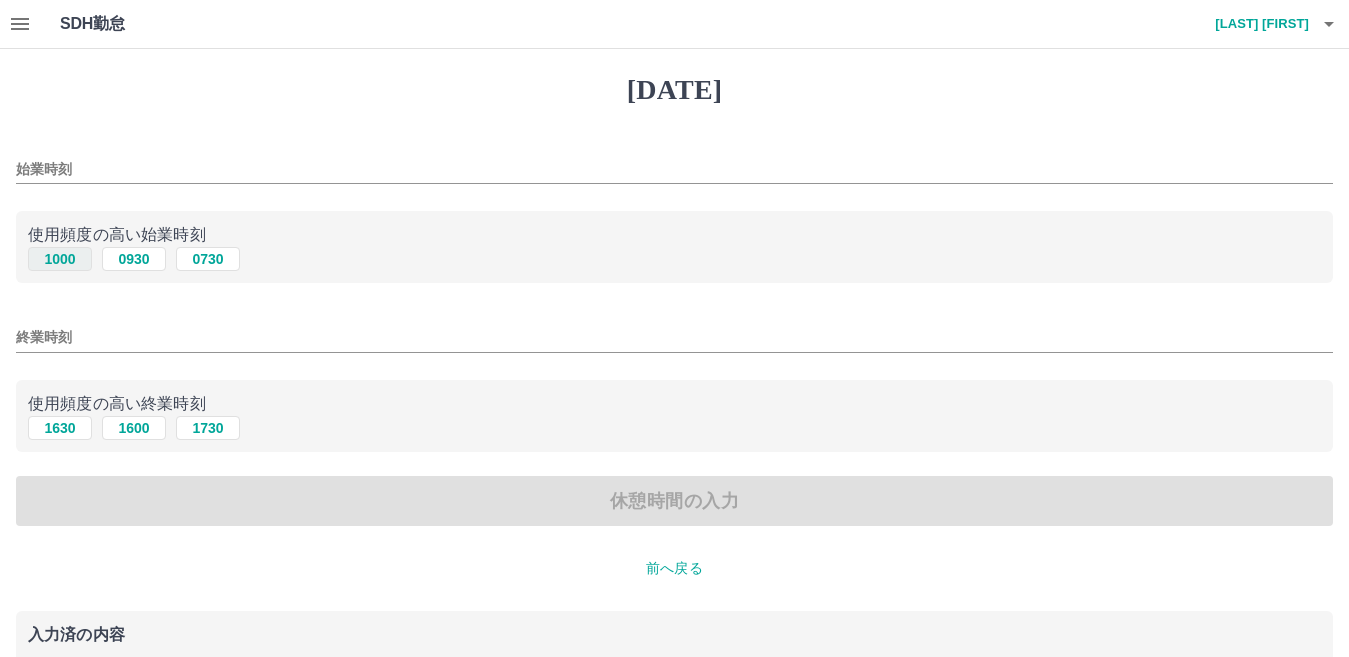 click on "1000" at bounding box center [60, 259] 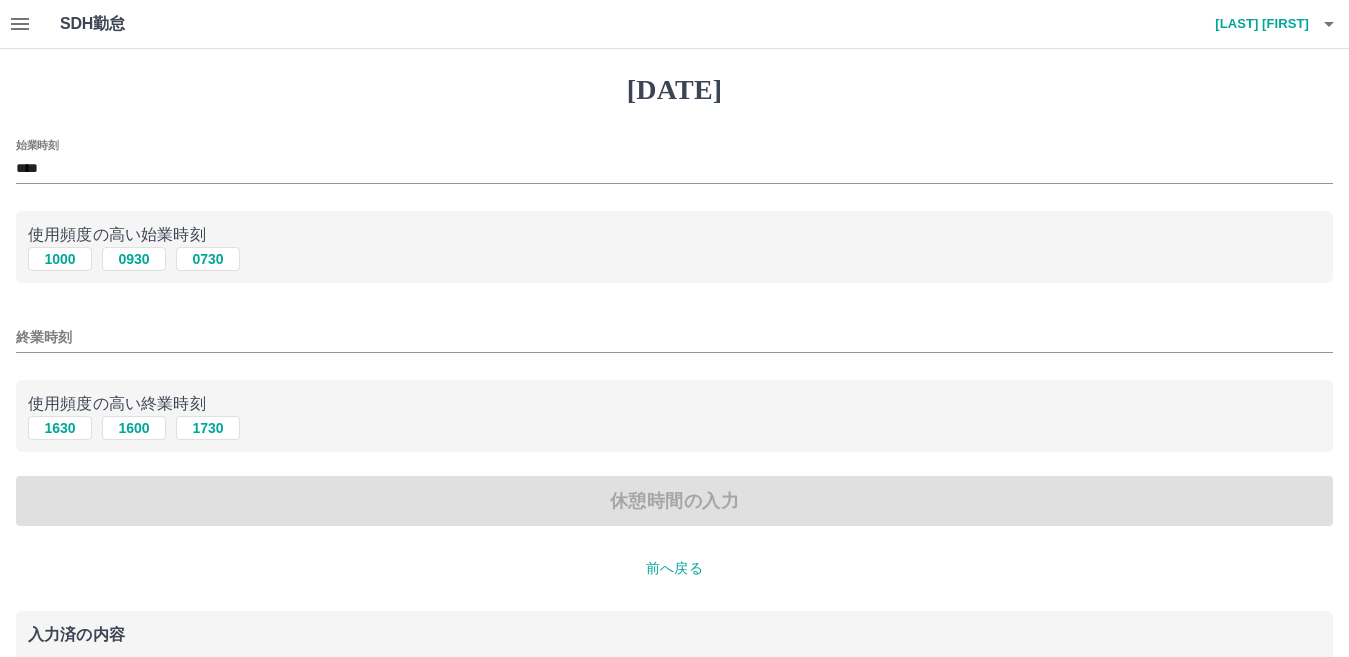 click on "終業時刻" at bounding box center (674, 337) 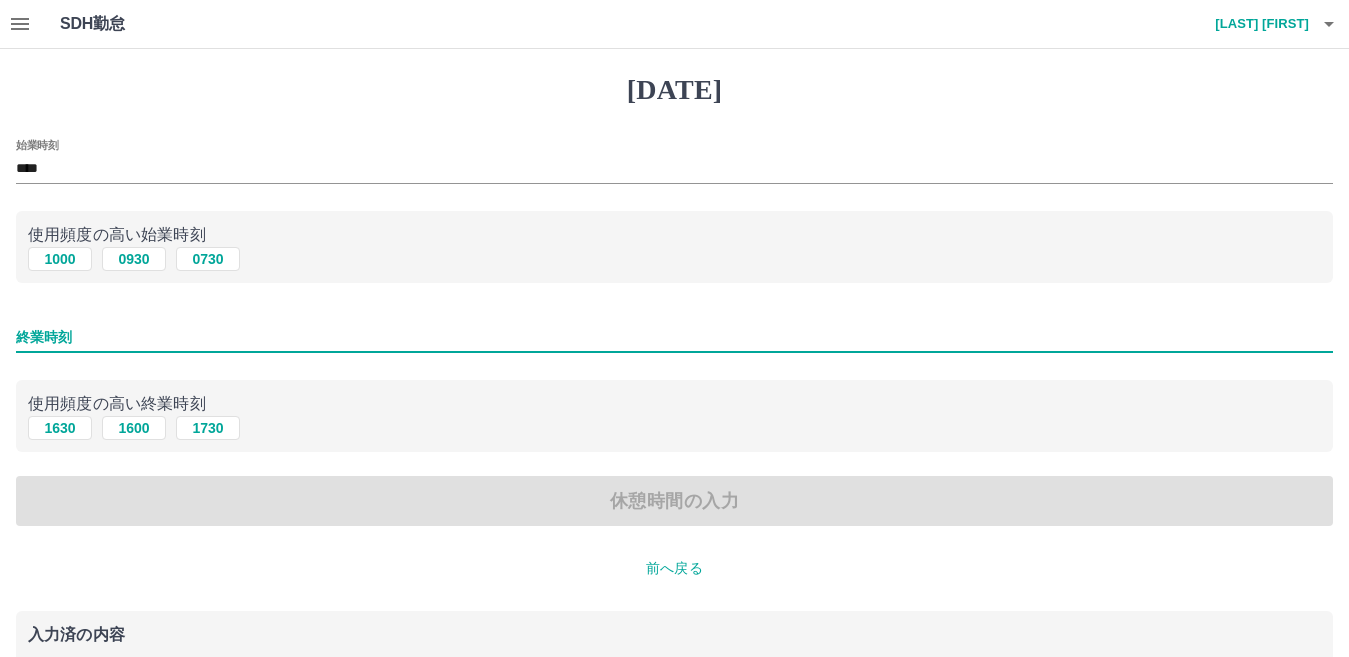 type on "****" 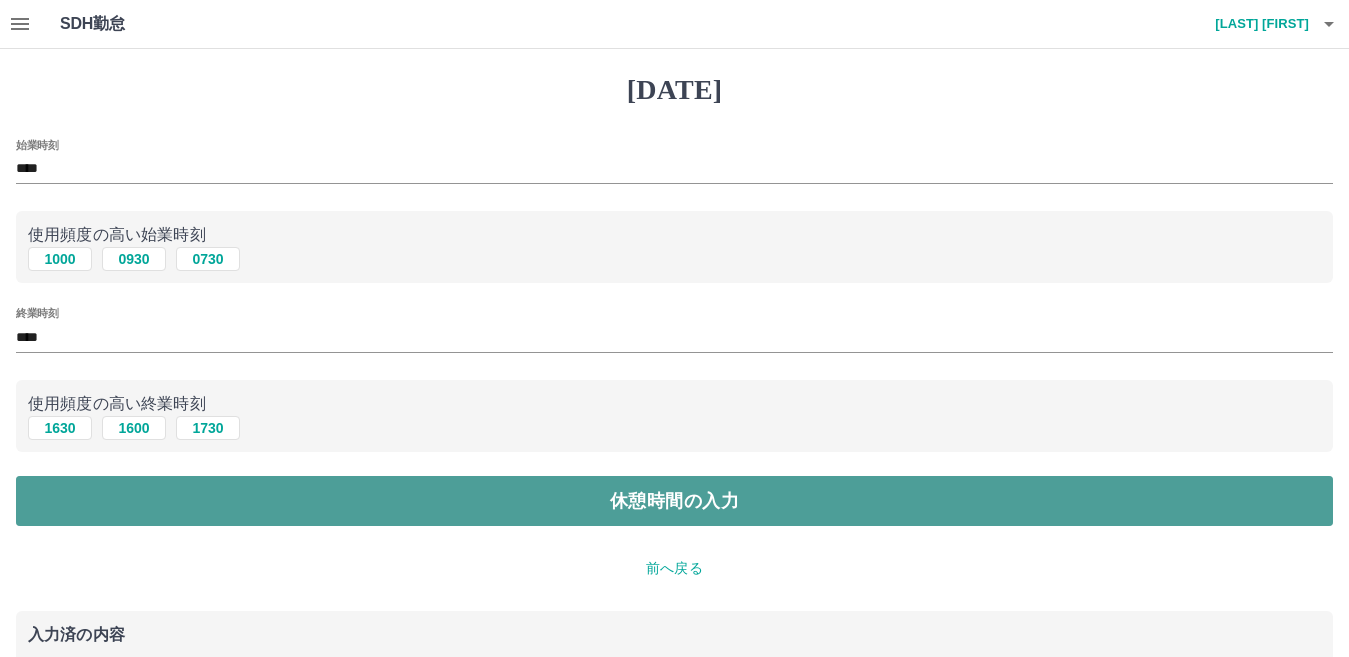 click on "休憩時間の入力" at bounding box center [674, 501] 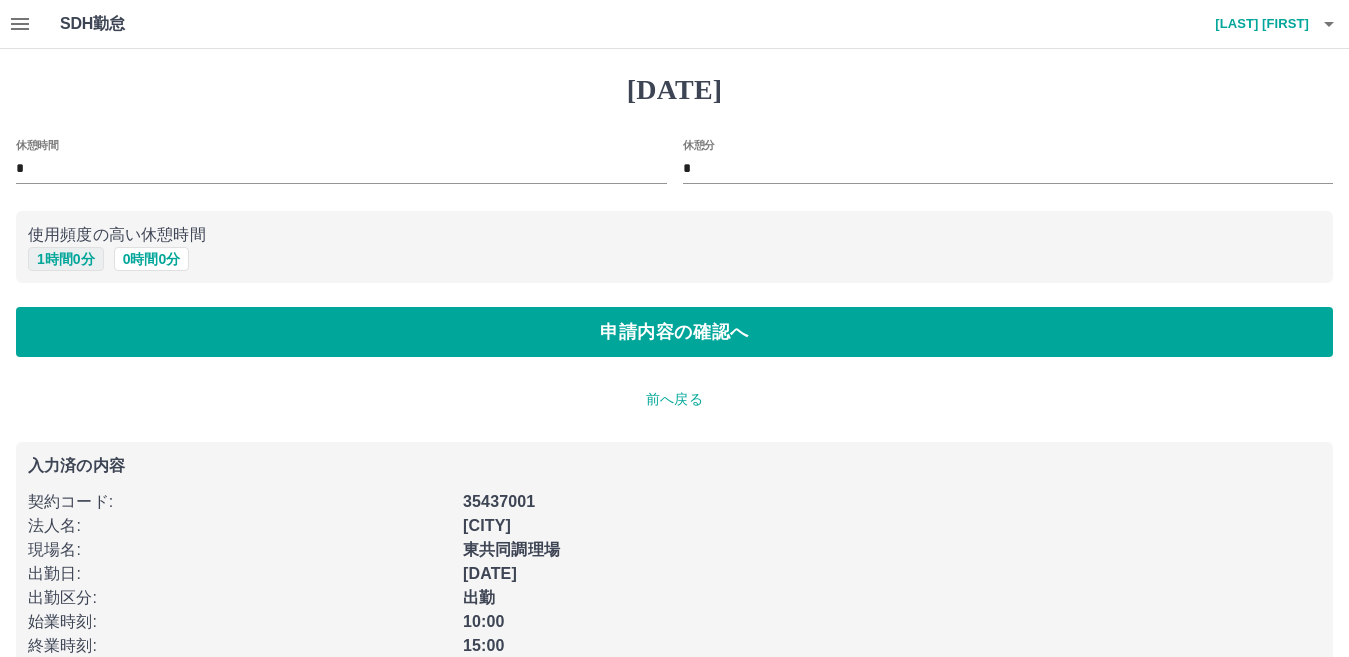 click on "1 時間 0 分" at bounding box center [66, 259] 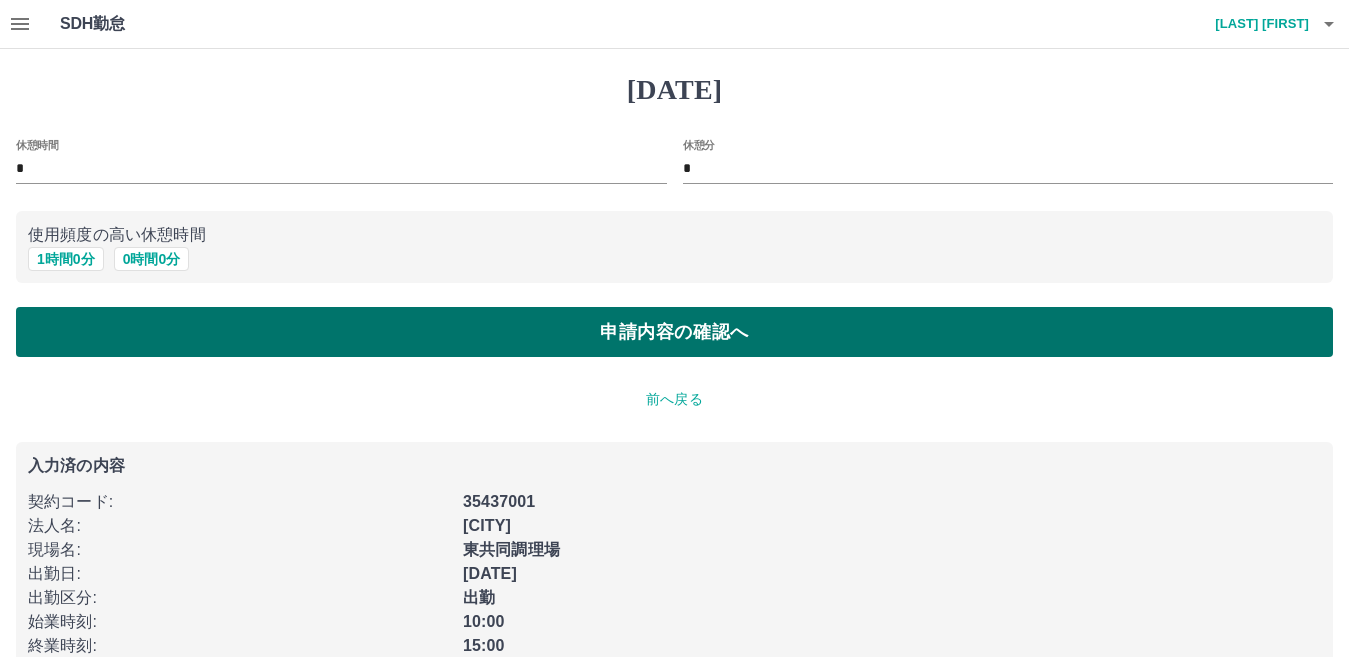 click on "申請内容の確認へ" at bounding box center [674, 332] 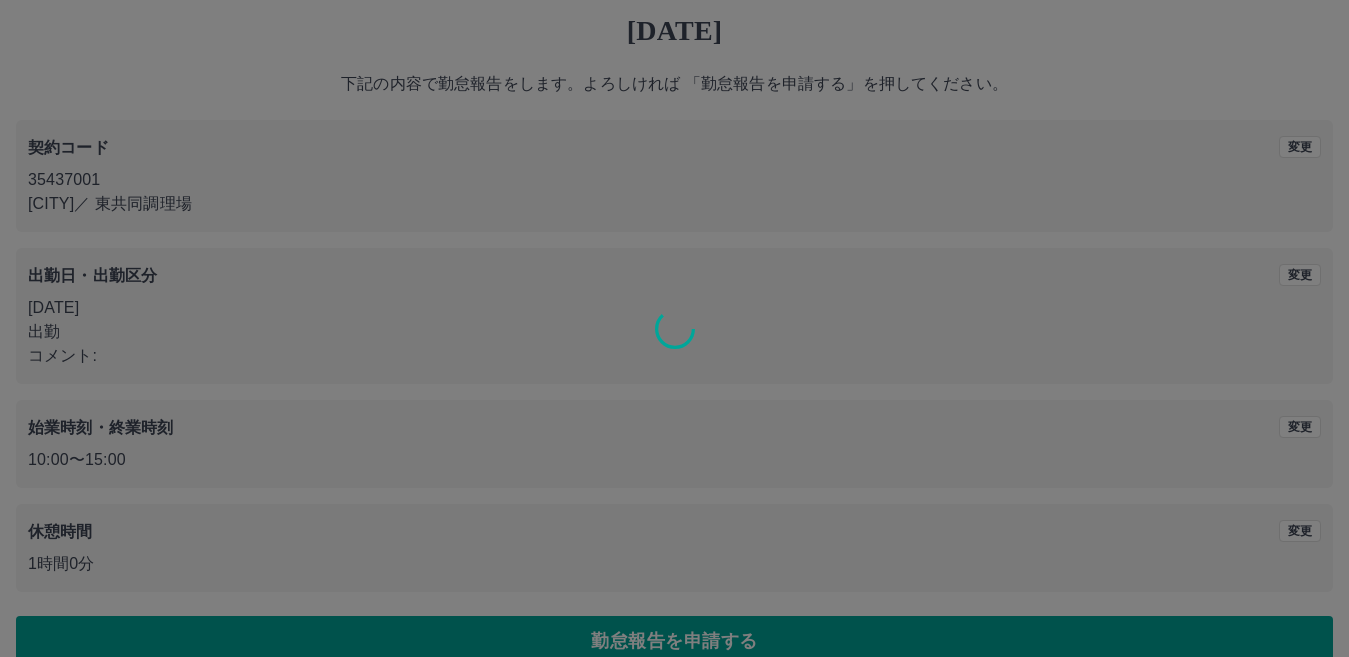 scroll, scrollTop: 92, scrollLeft: 0, axis: vertical 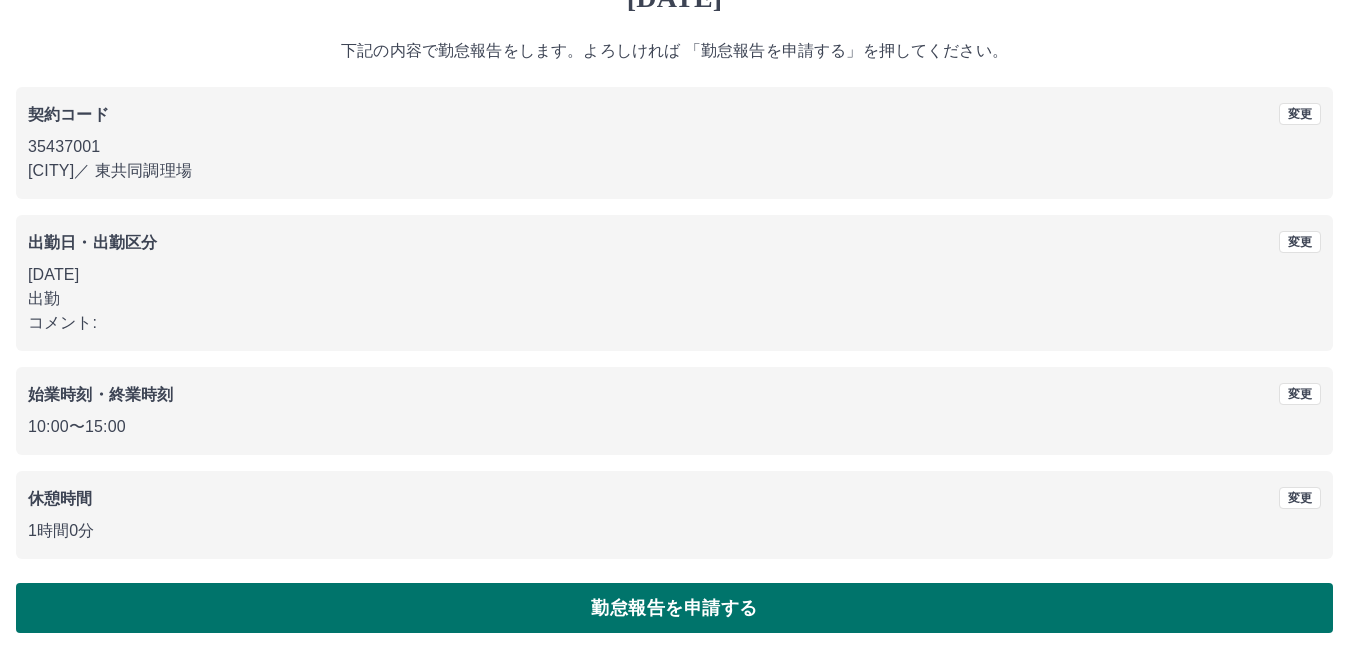 click on "勤怠報告を申請する" at bounding box center (674, 608) 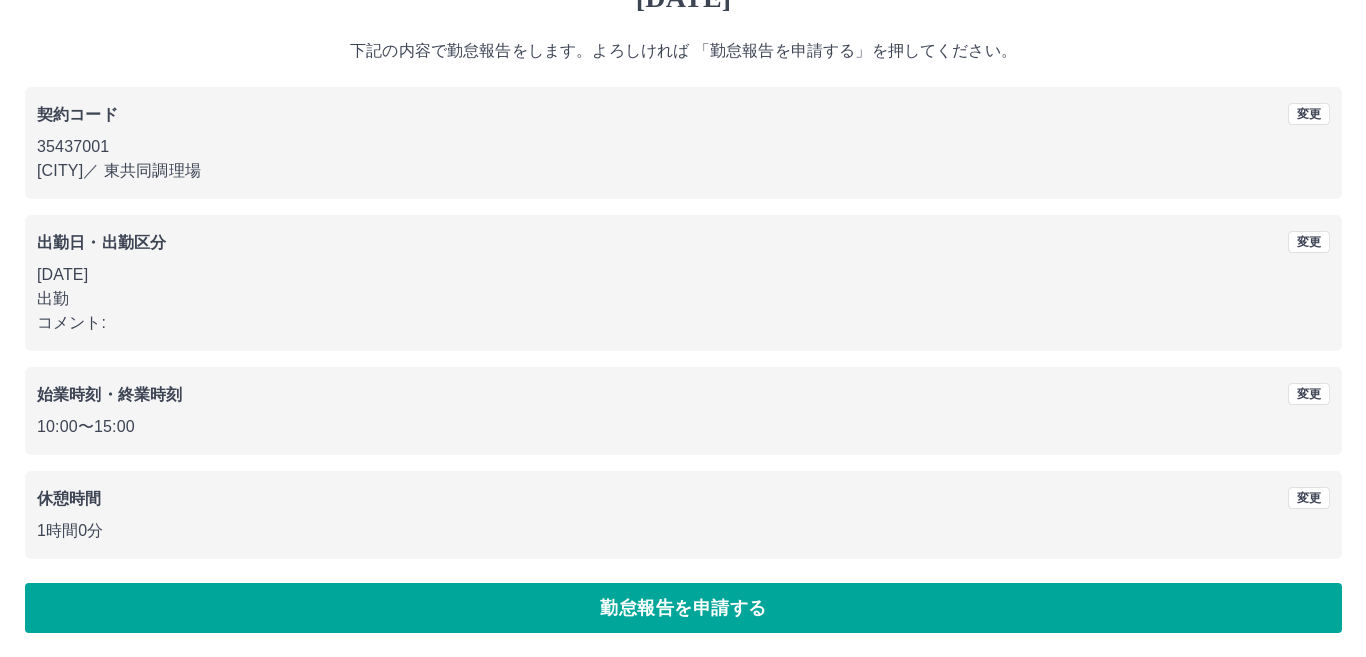 scroll, scrollTop: 0, scrollLeft: 0, axis: both 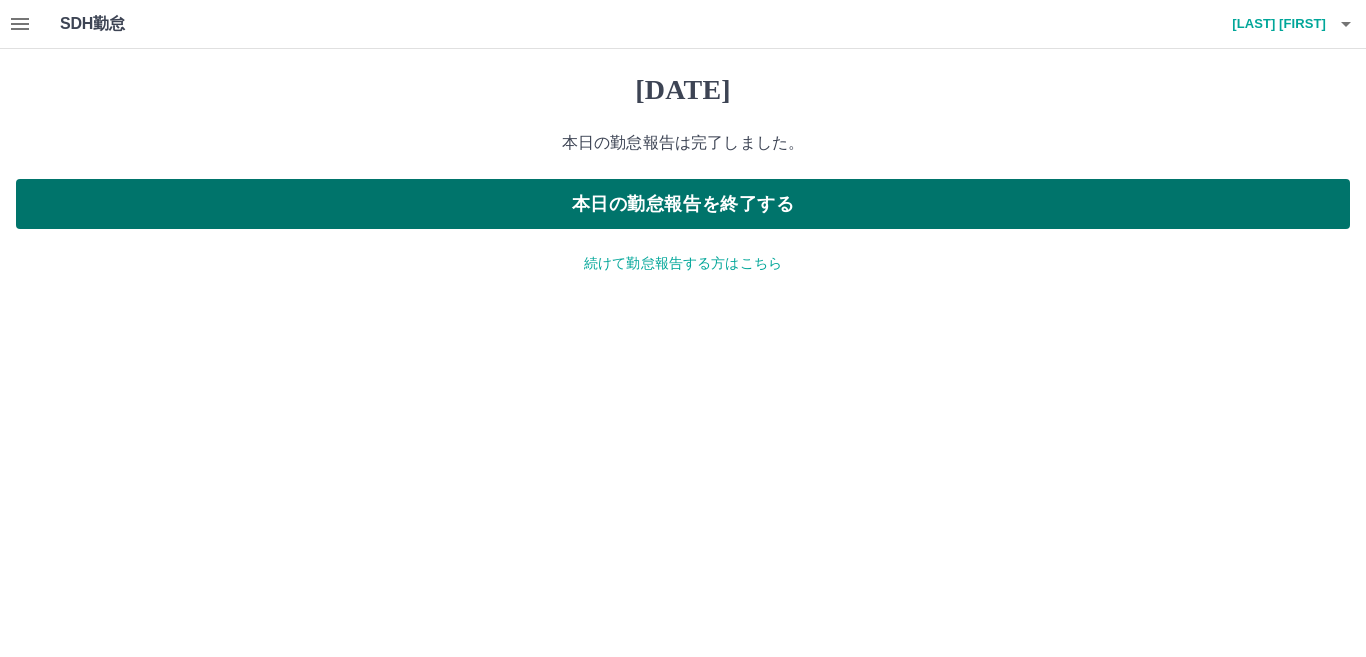 click on "本日の勤怠報告を終了する" at bounding box center [683, 204] 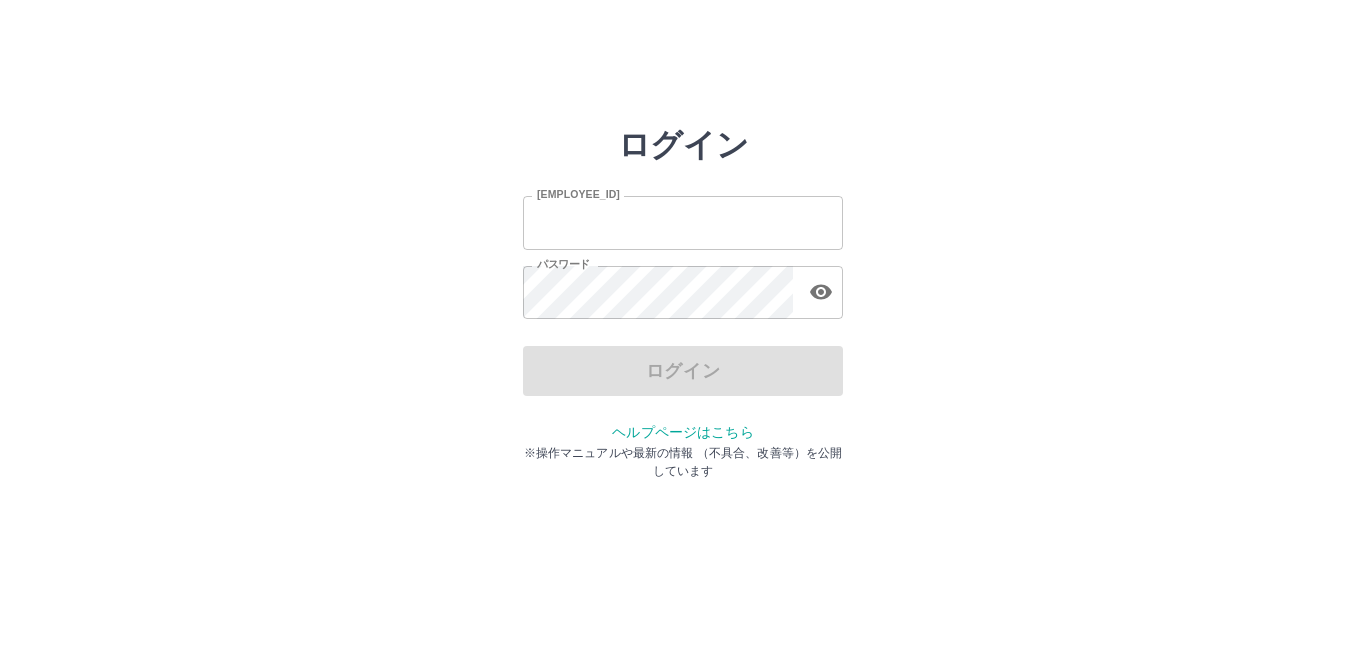 scroll, scrollTop: 0, scrollLeft: 0, axis: both 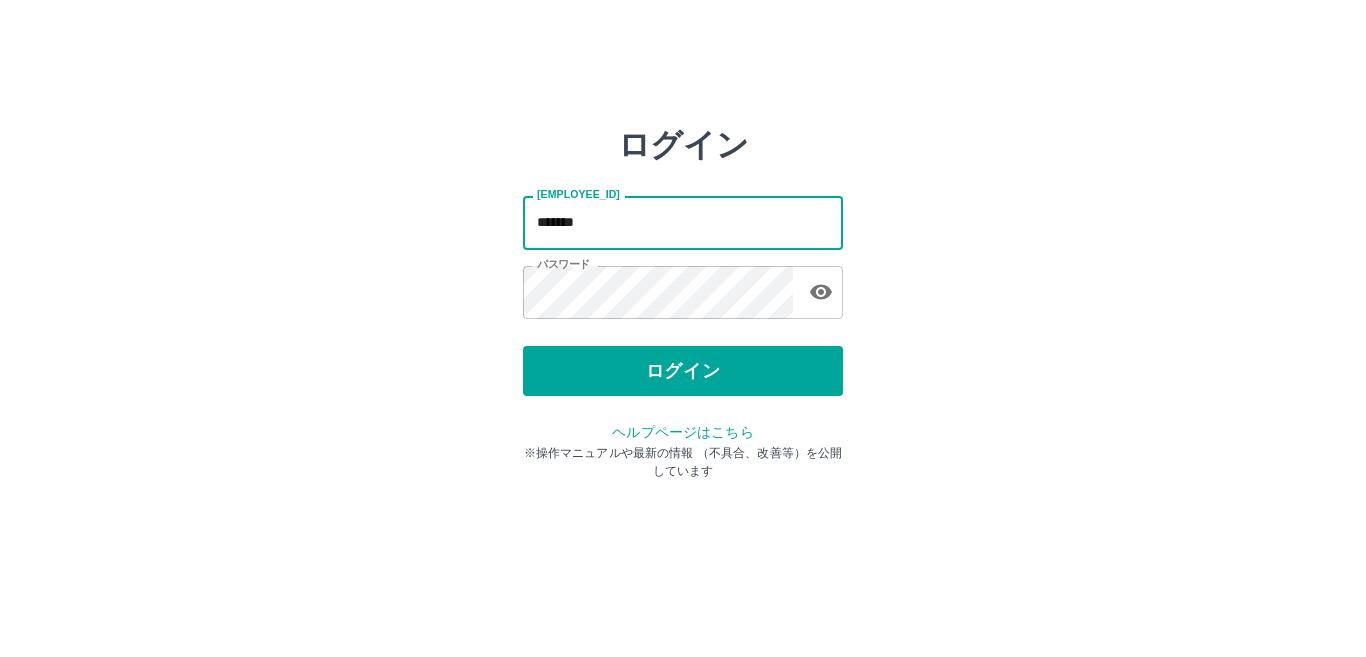 drag, startPoint x: 0, startPoint y: 0, endPoint x: 731, endPoint y: 219, distance: 763.1003 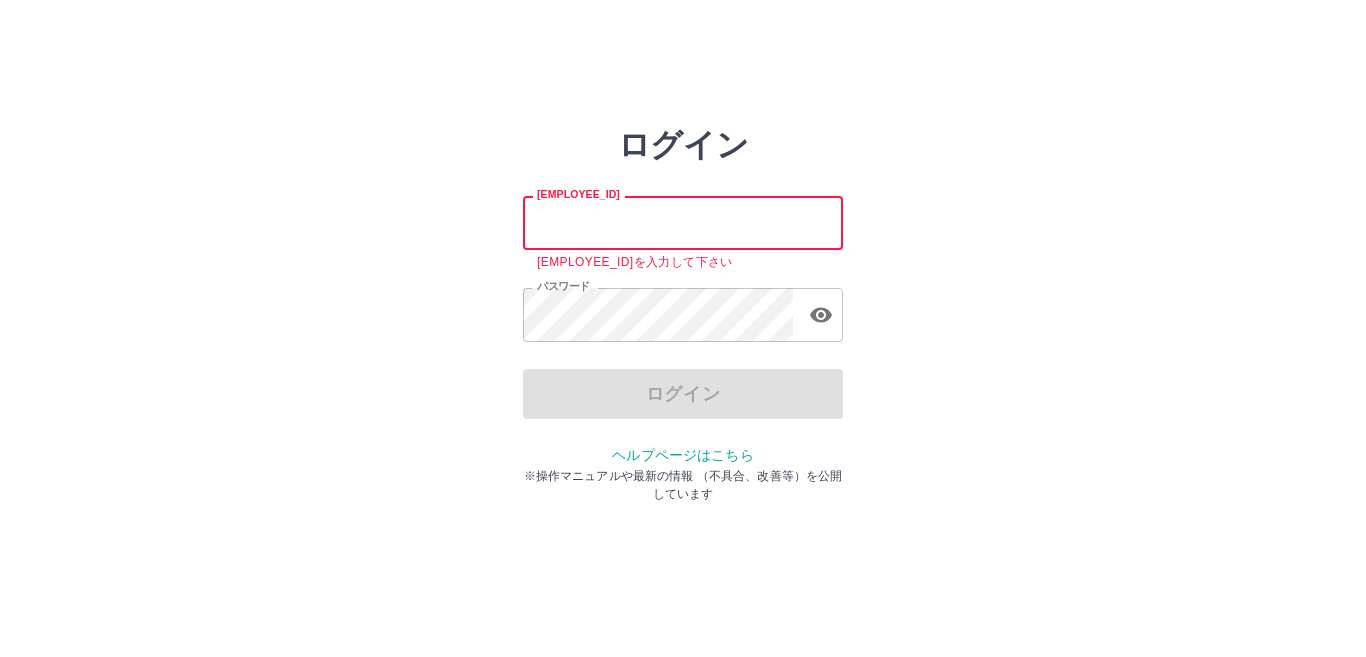 type on "*******" 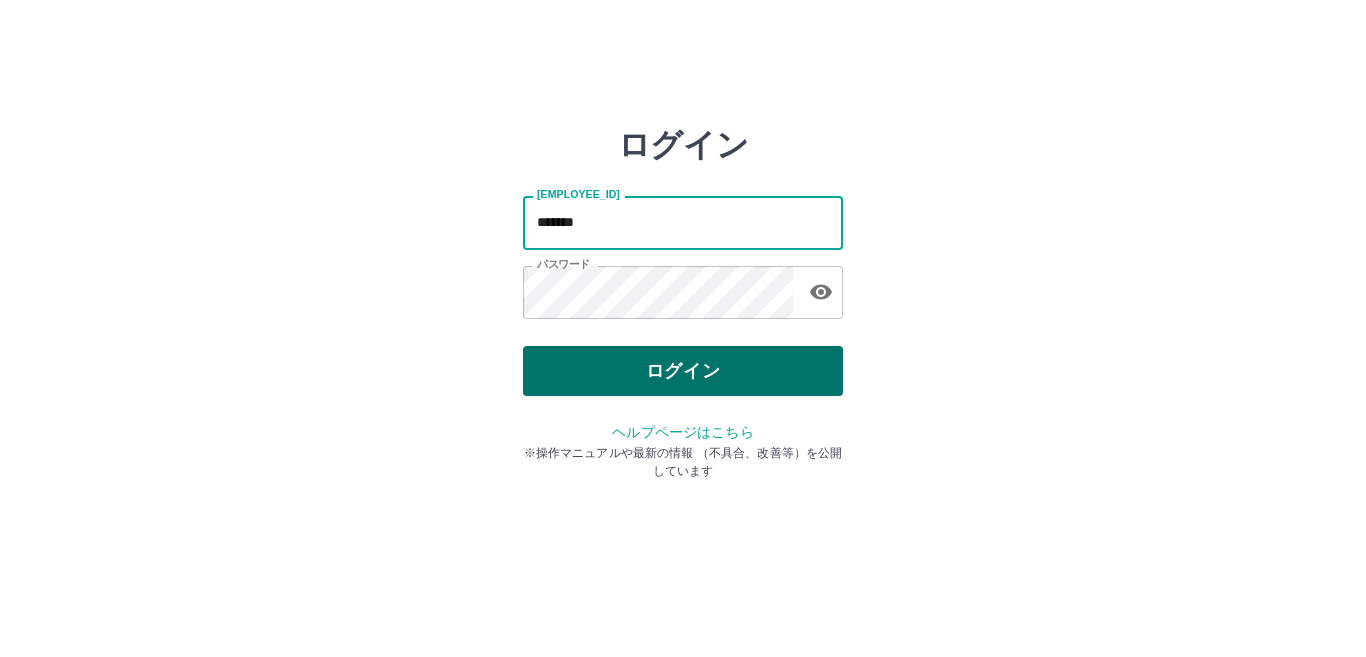 click on "ログイン" at bounding box center (683, 371) 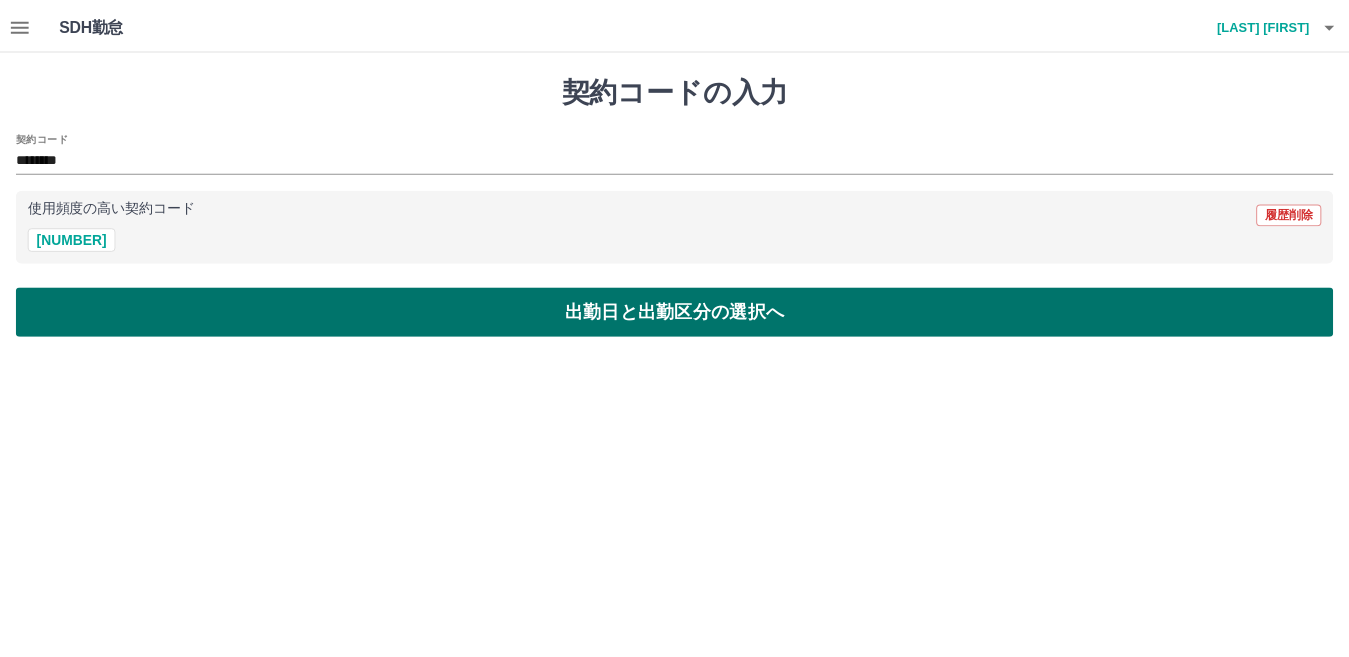 scroll, scrollTop: 0, scrollLeft: 0, axis: both 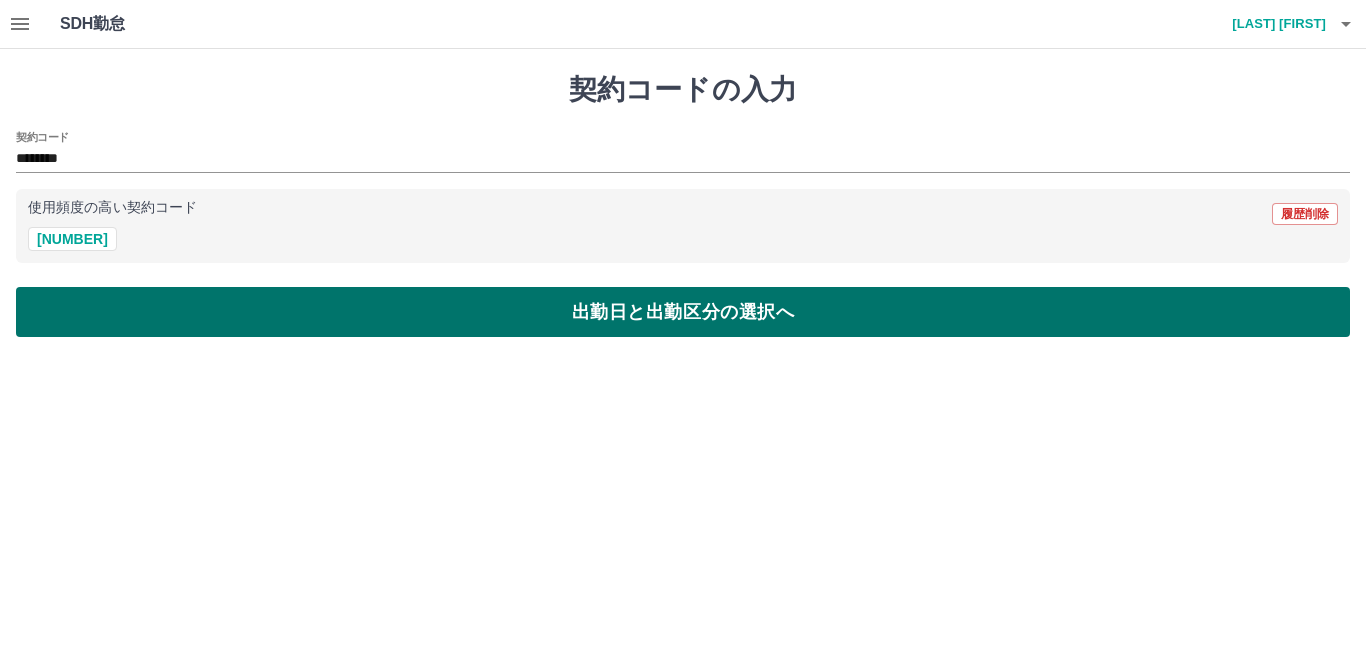 click on "出勤日と出勤区分の選択へ" at bounding box center (683, 312) 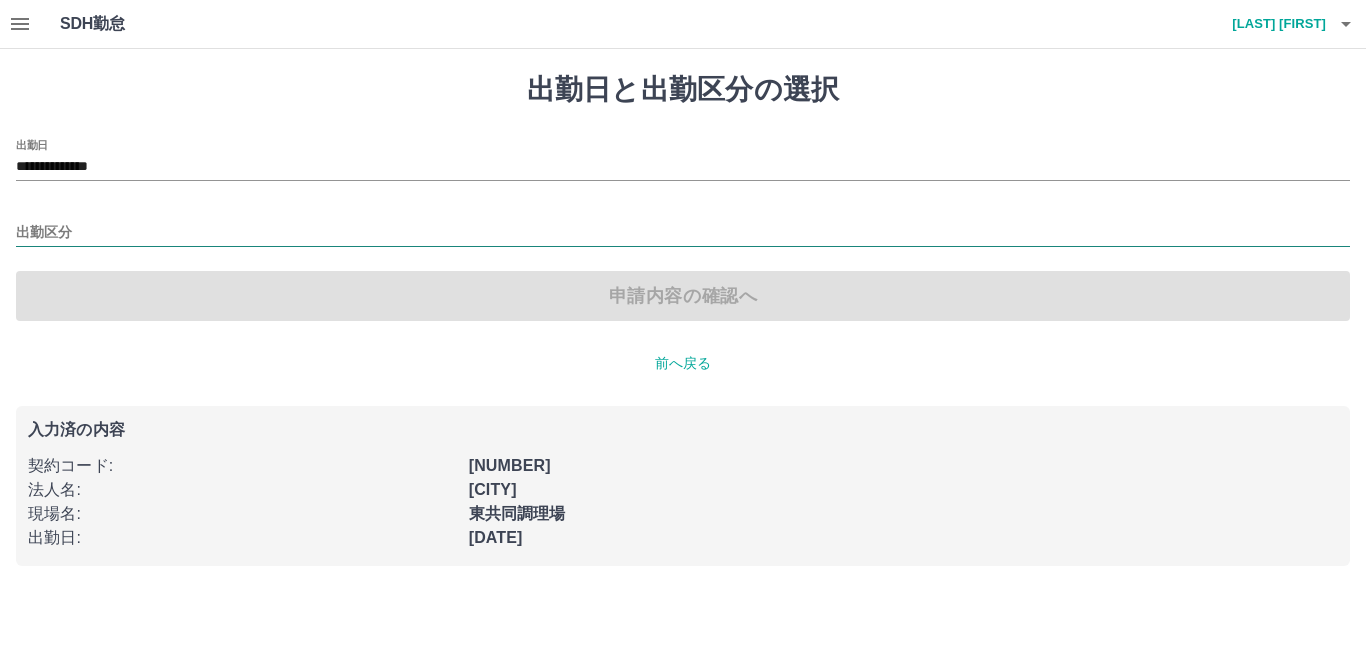 click on "出勤区分" at bounding box center (683, 233) 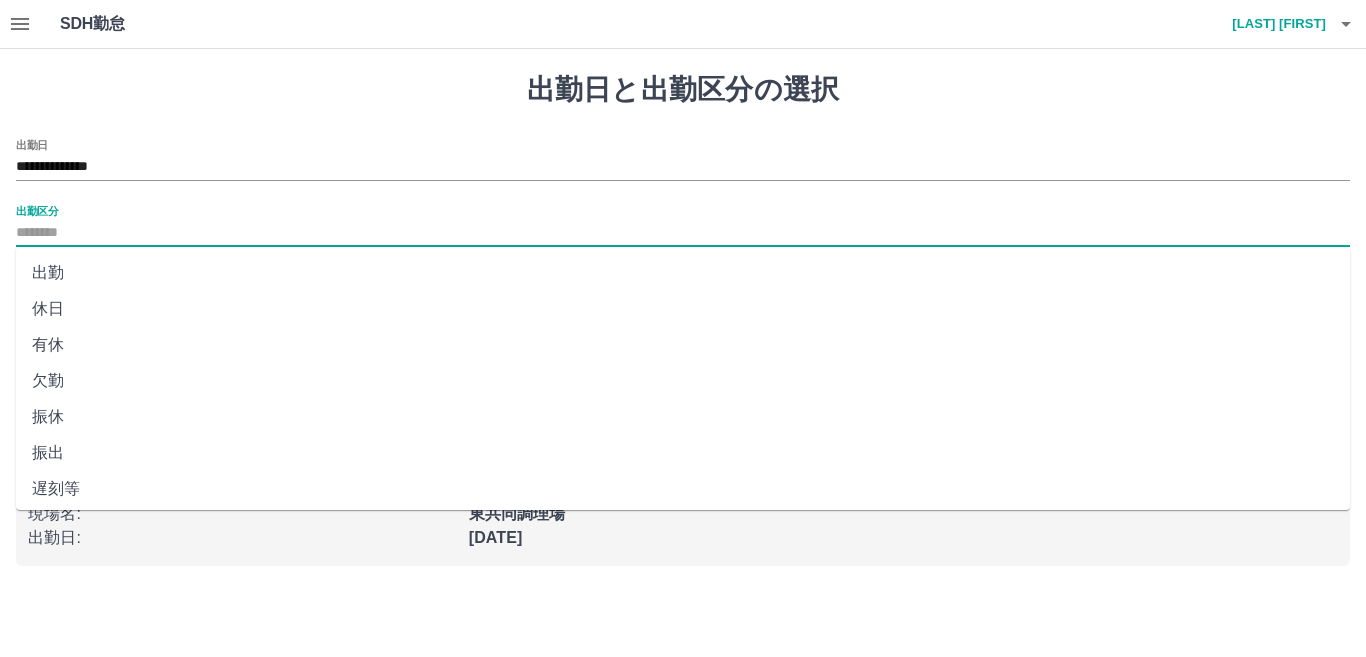 click on "出勤" at bounding box center (683, 273) 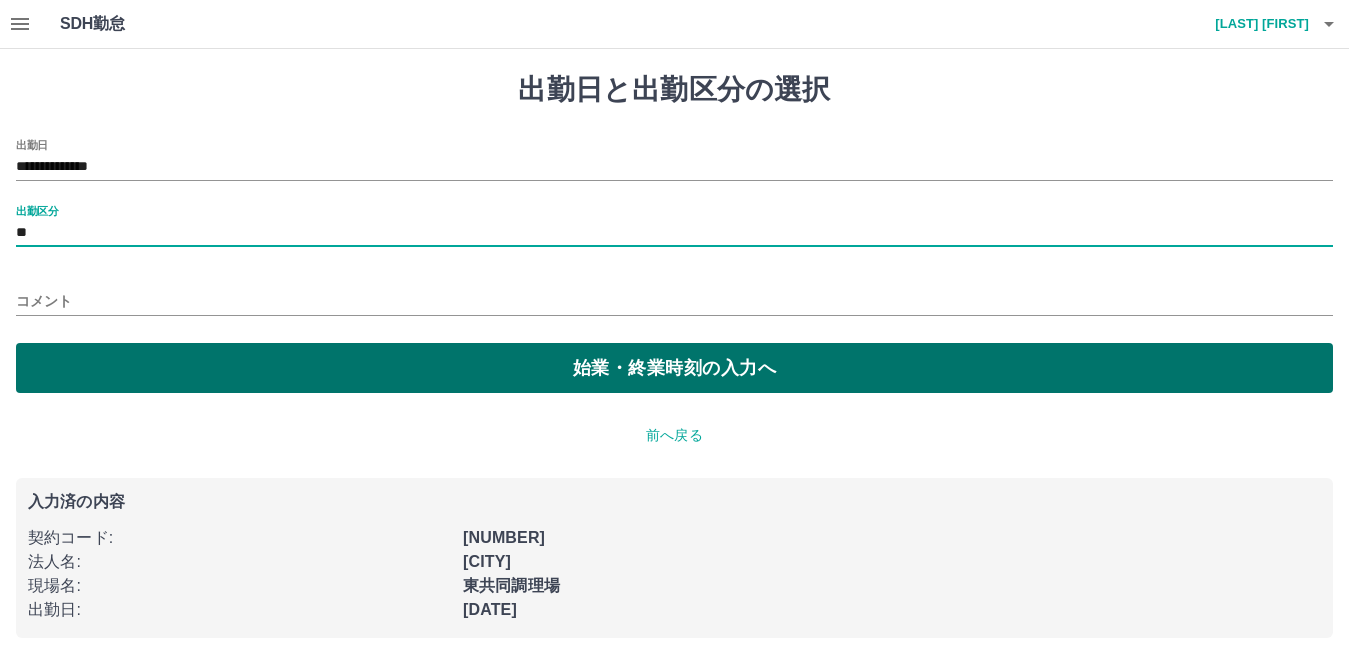 click on "始業・終業時刻の入力へ" at bounding box center (674, 368) 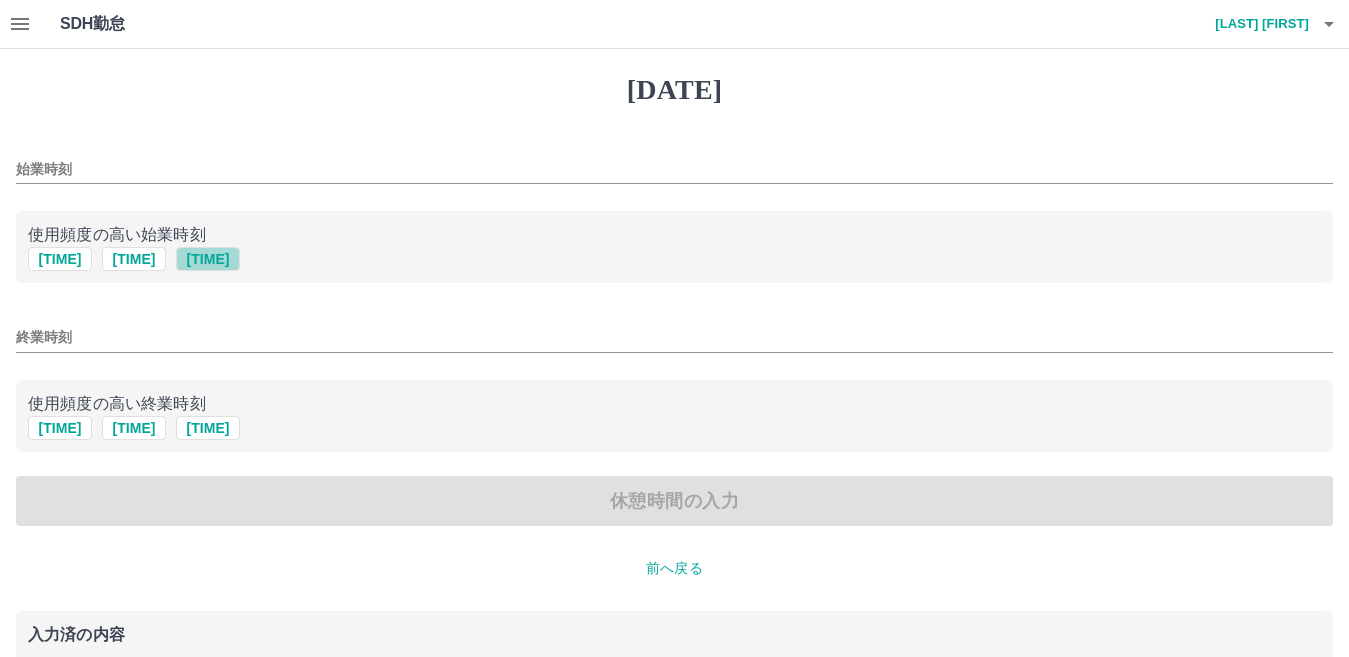 click on "0730" at bounding box center [208, 259] 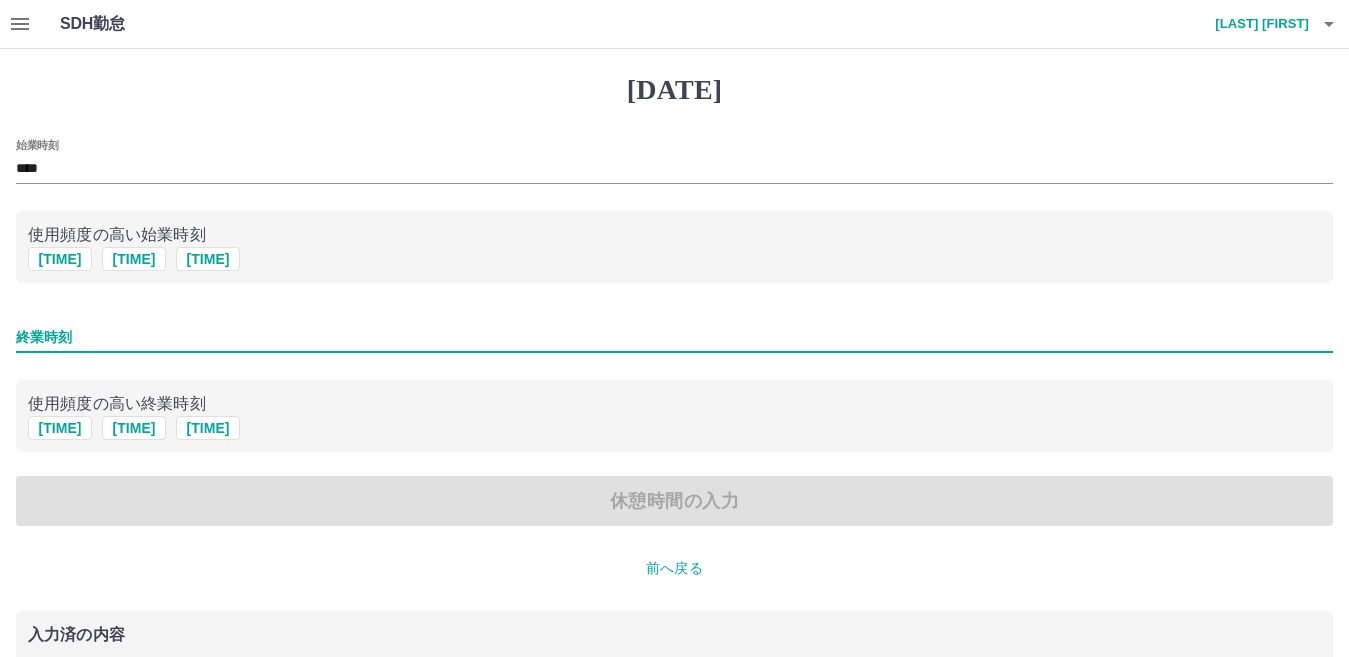 click on "終業時刻" at bounding box center [674, 337] 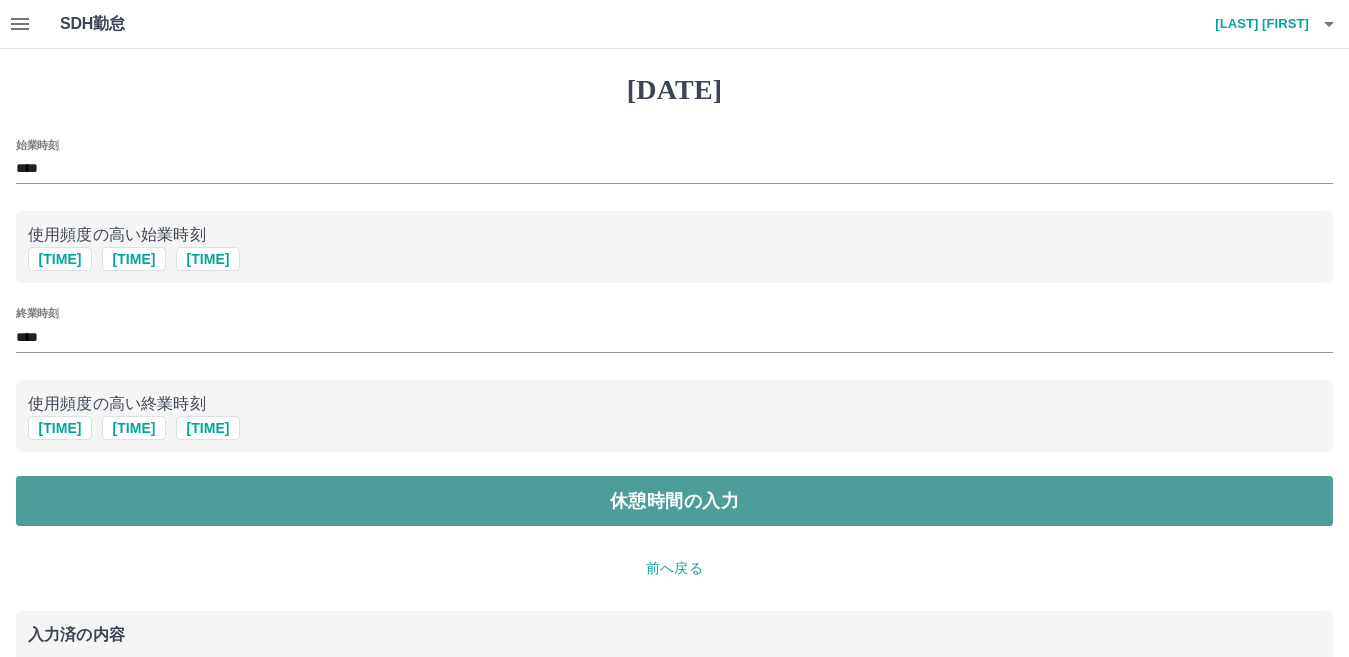 click on "休憩時間の入力" at bounding box center [674, 501] 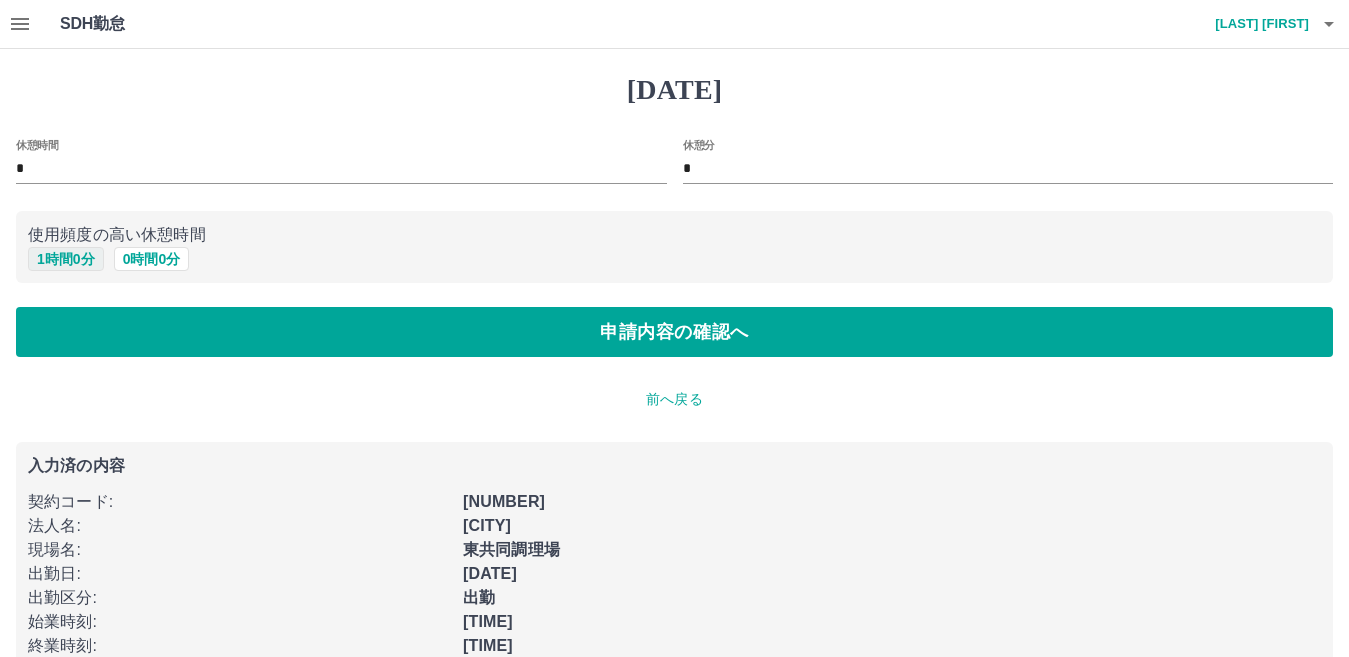 click on "1 時間 0 分" at bounding box center [66, 259] 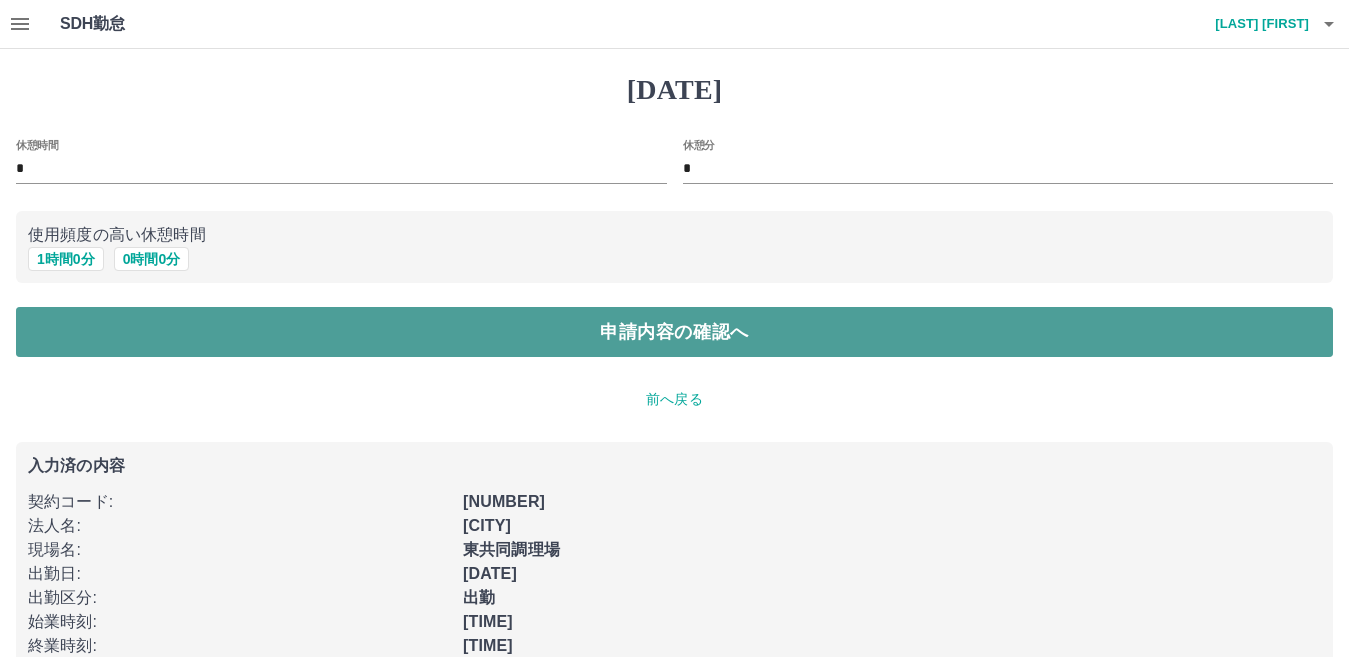 click on "申請内容の確認へ" at bounding box center [674, 332] 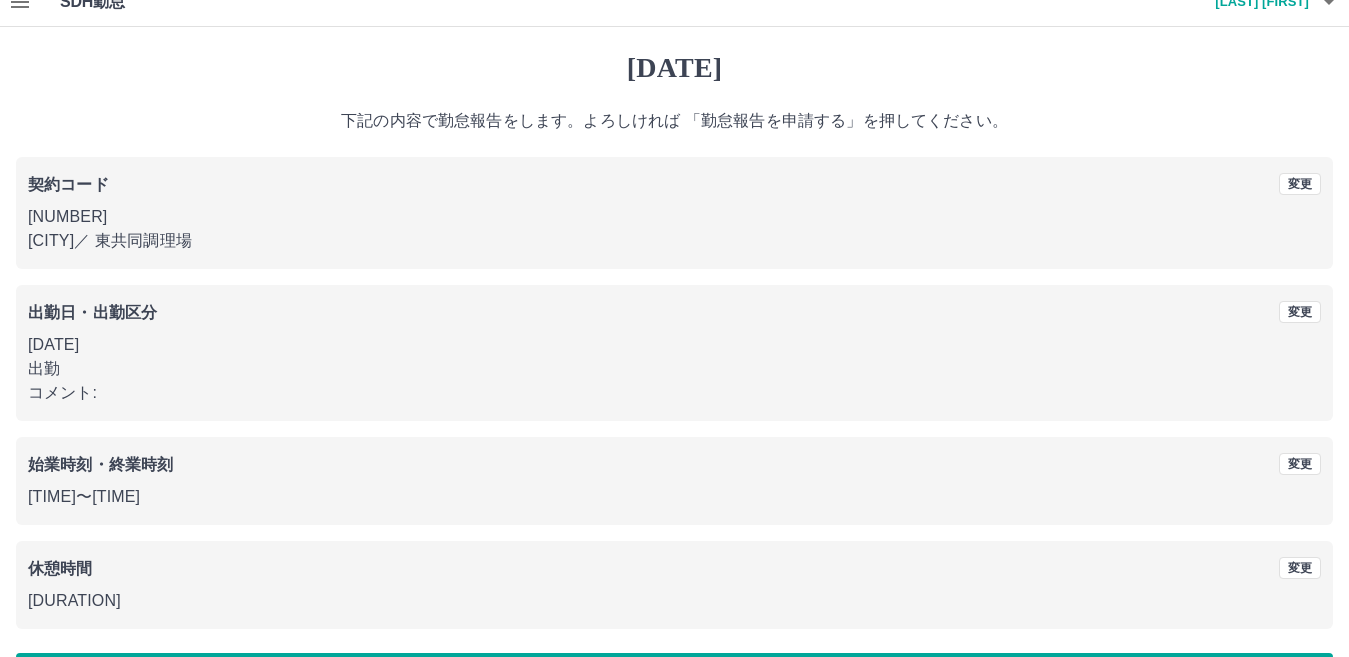 scroll, scrollTop: 92, scrollLeft: 0, axis: vertical 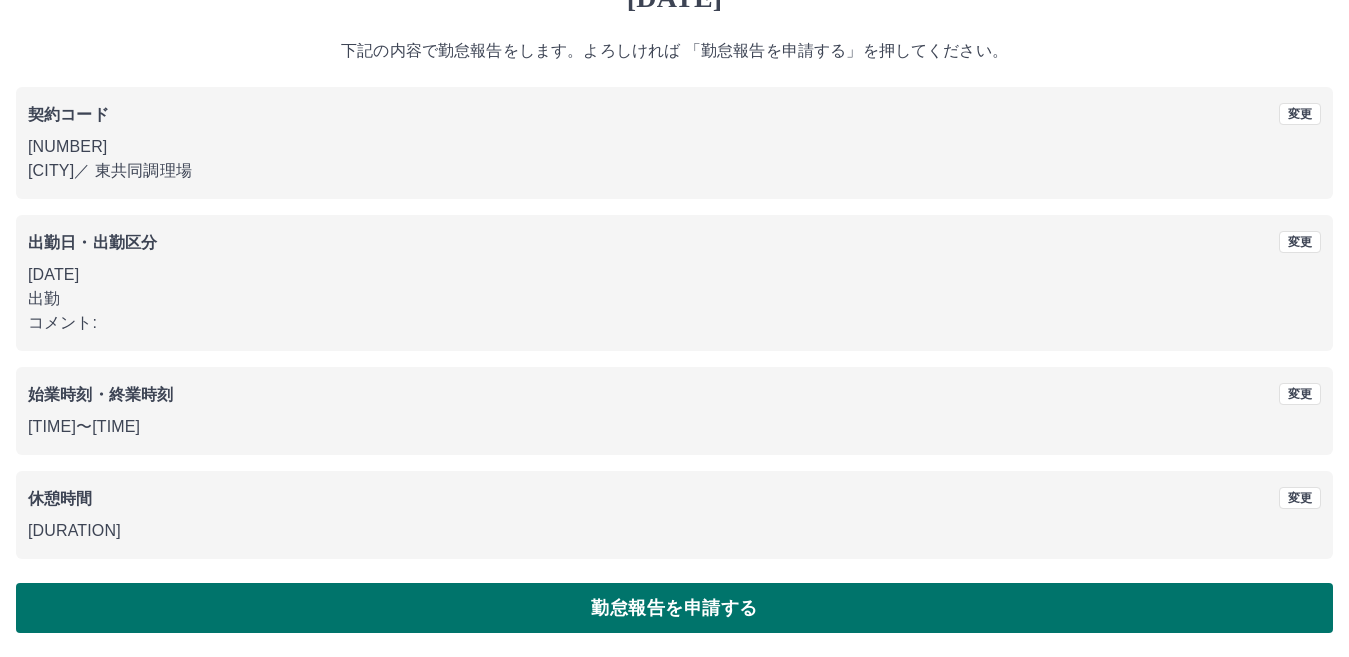 click on "勤怠報告を申請する" at bounding box center (674, 608) 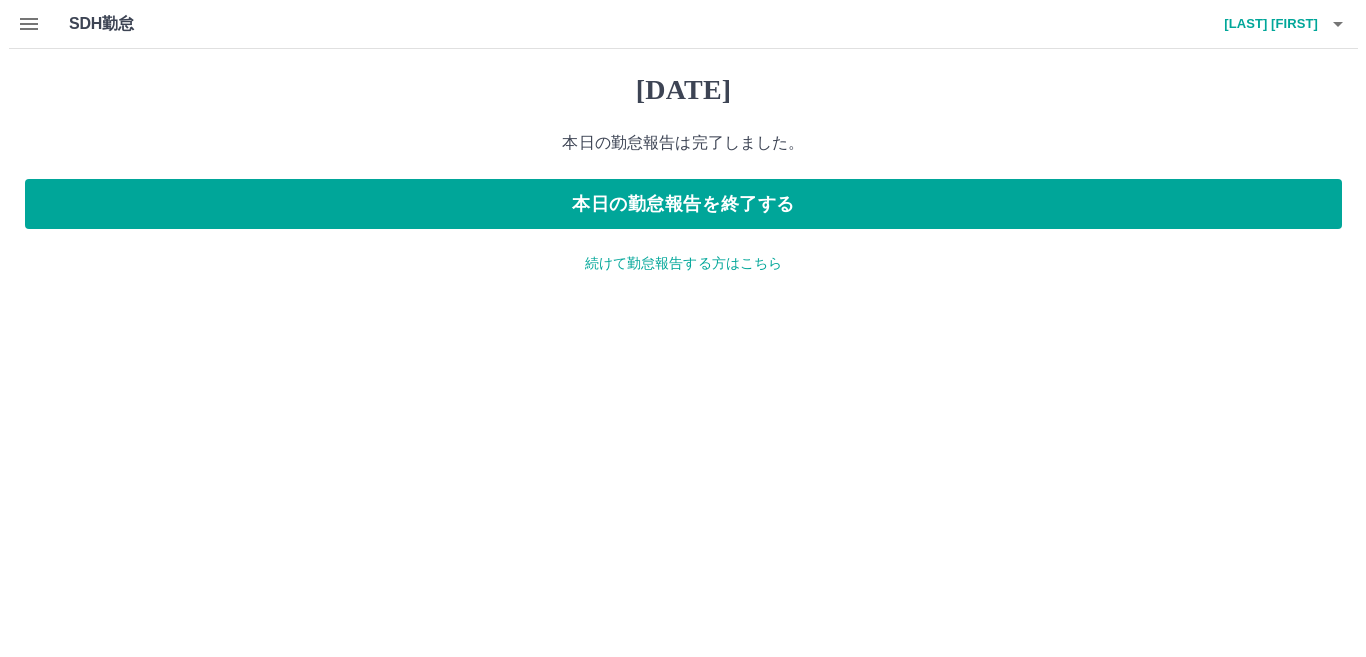 scroll, scrollTop: 0, scrollLeft: 0, axis: both 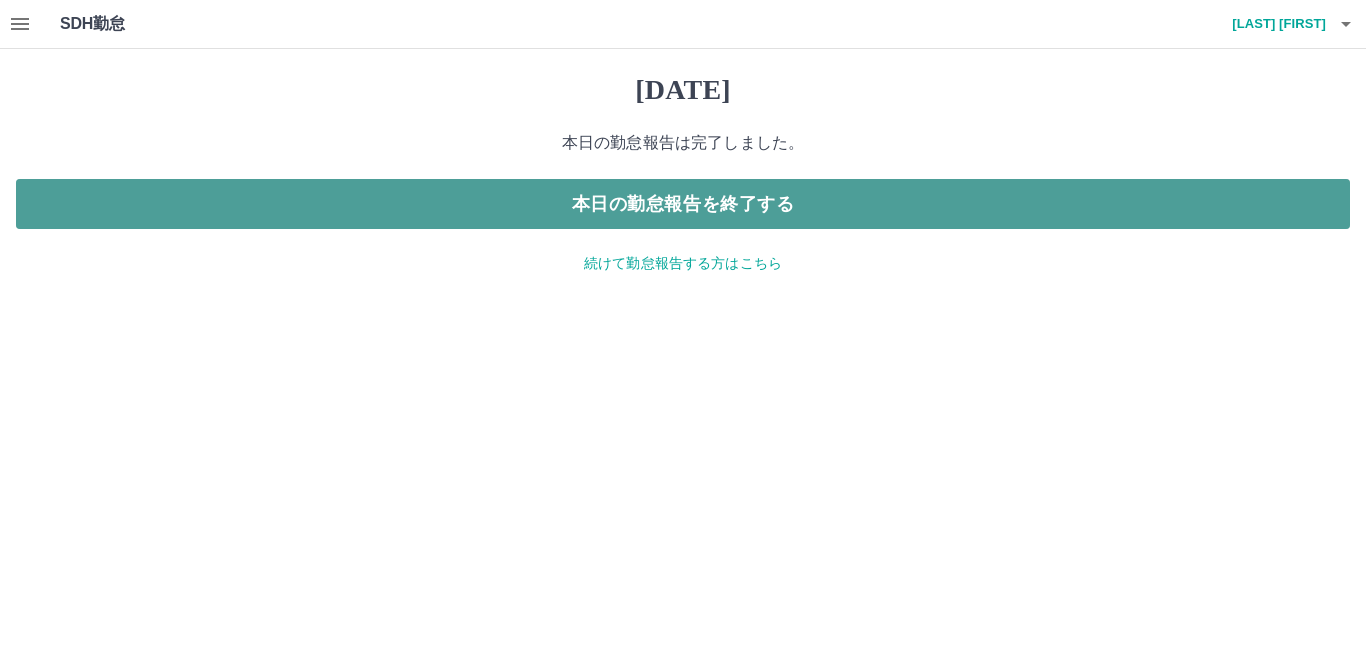 click on "本日の勤怠報告を終了する" at bounding box center (683, 204) 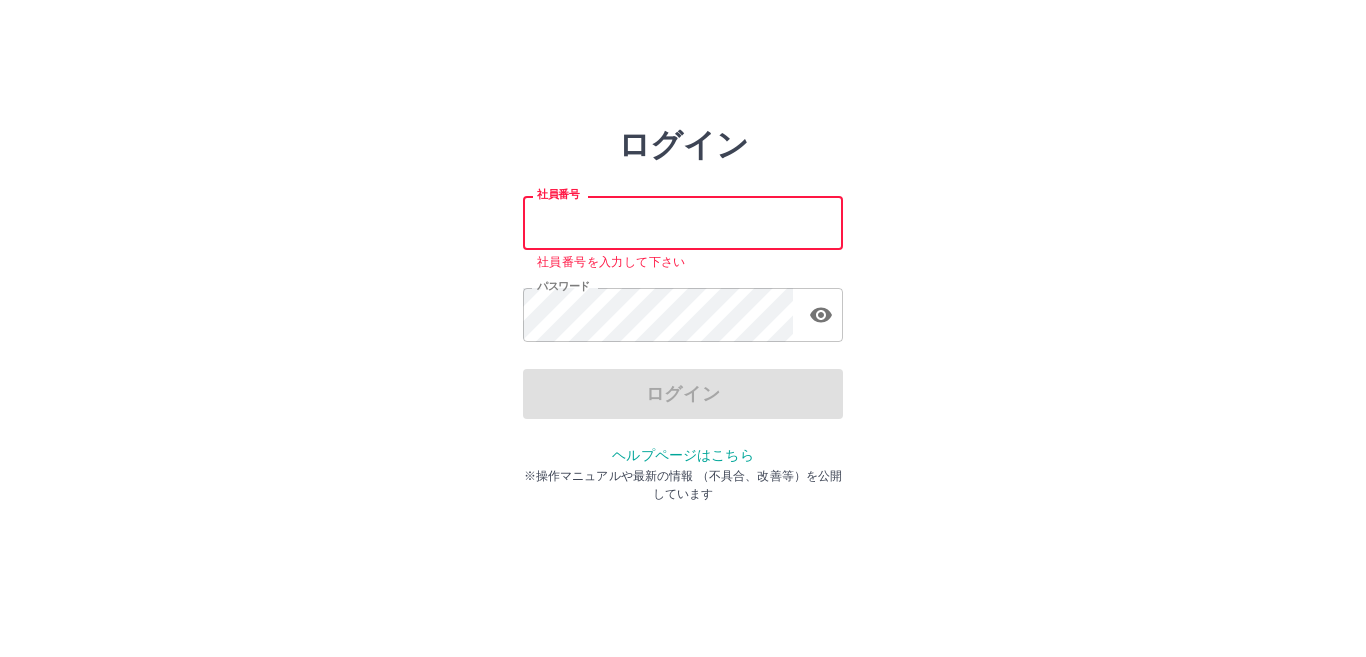 scroll, scrollTop: 0, scrollLeft: 0, axis: both 